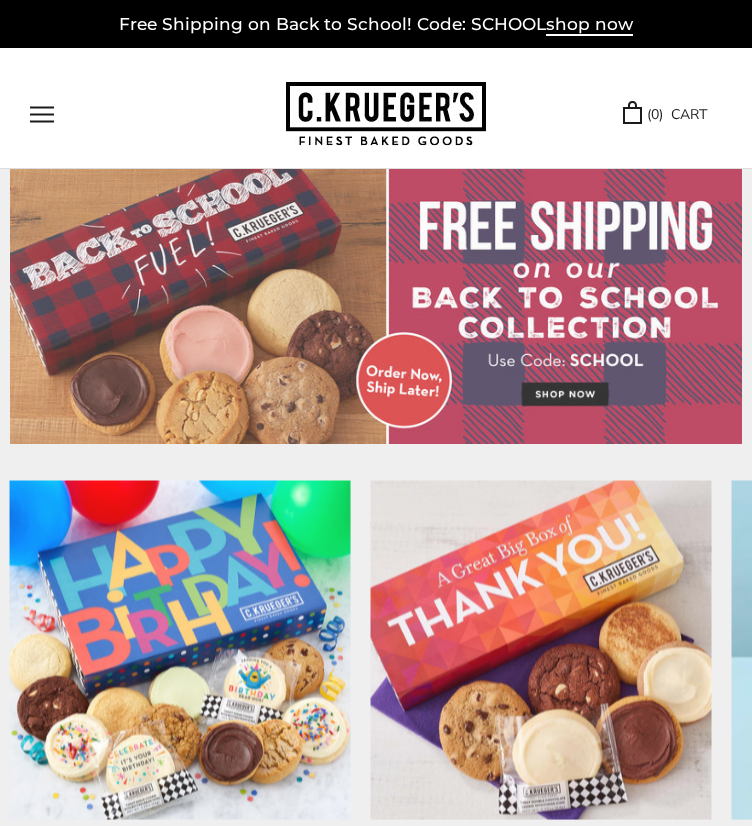 scroll, scrollTop: 0, scrollLeft: 0, axis: both 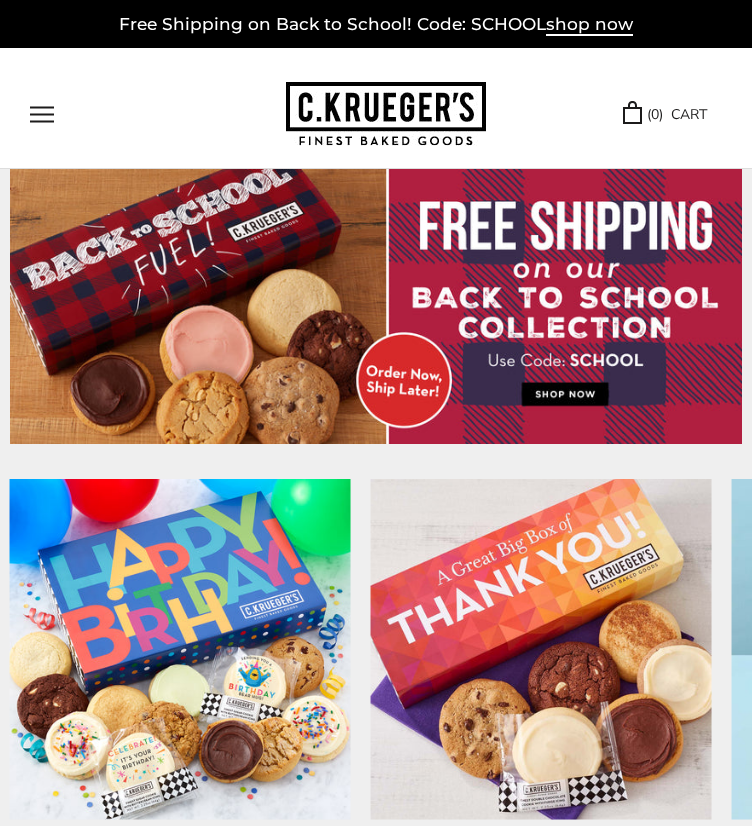 click at bounding box center [42, 114] 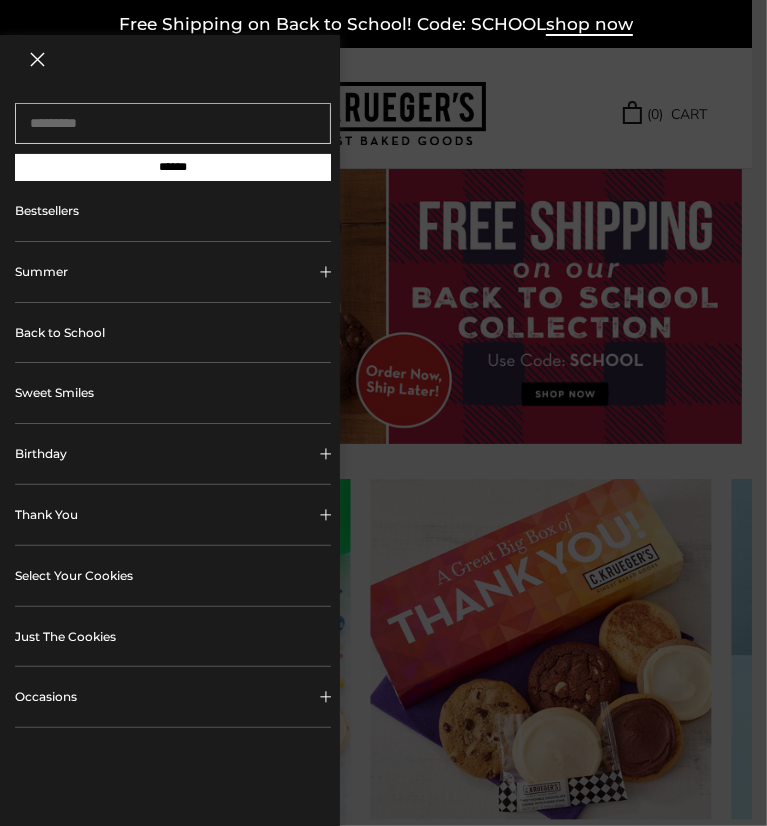 click on "Occasions" at bounding box center [173, 697] 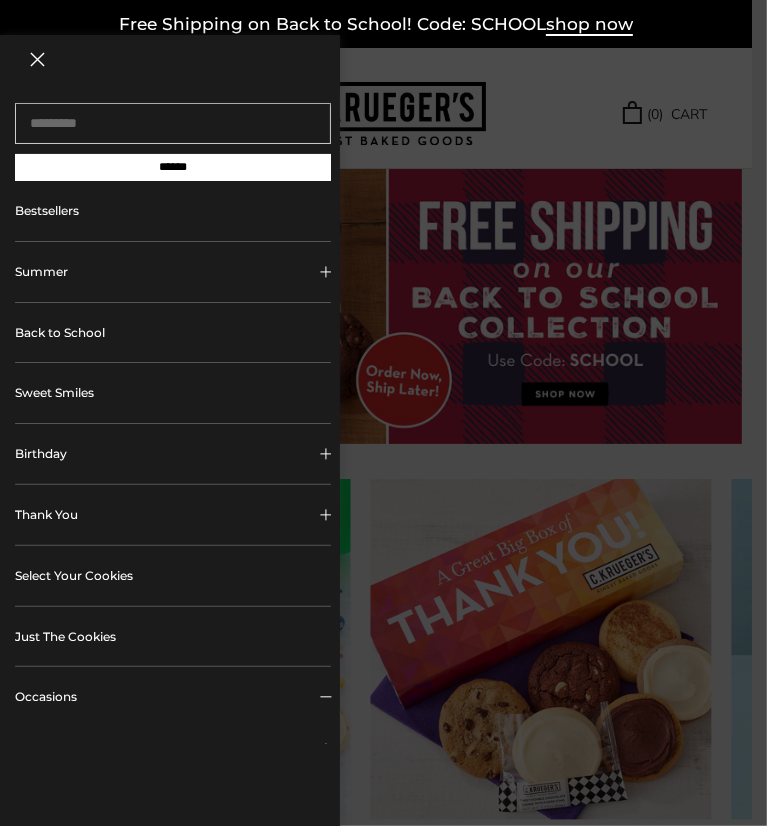 type 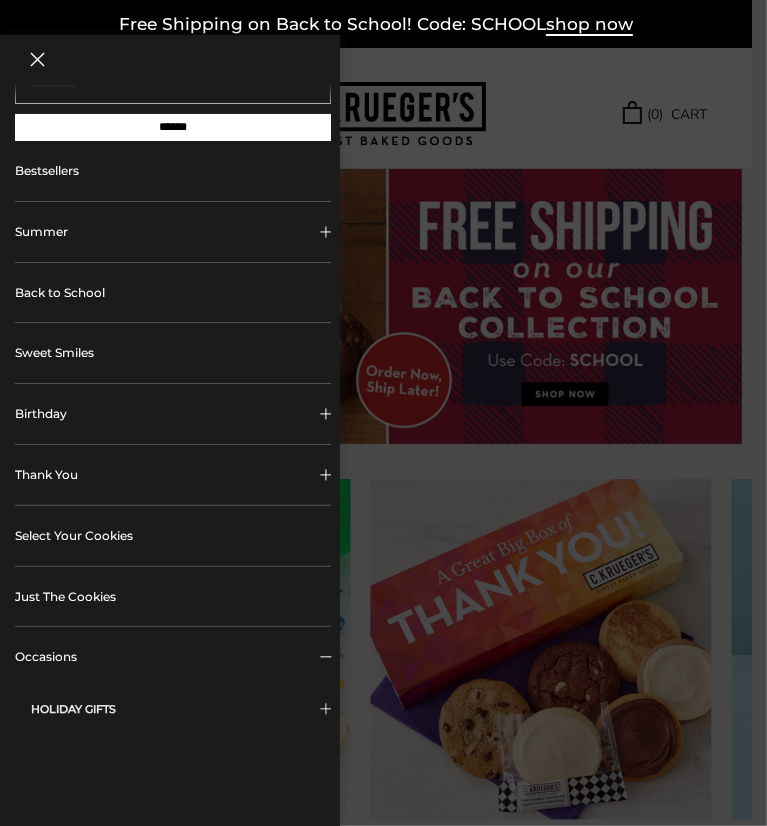 scroll, scrollTop: 200, scrollLeft: 0, axis: vertical 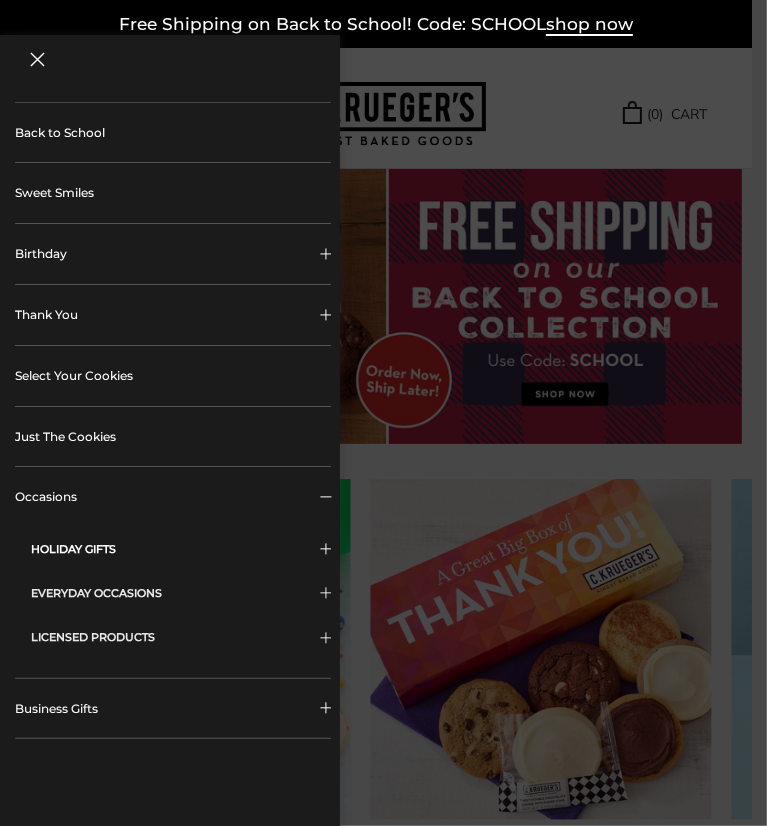 click on "HOLIDAY GIFTS" at bounding box center (181, 549) 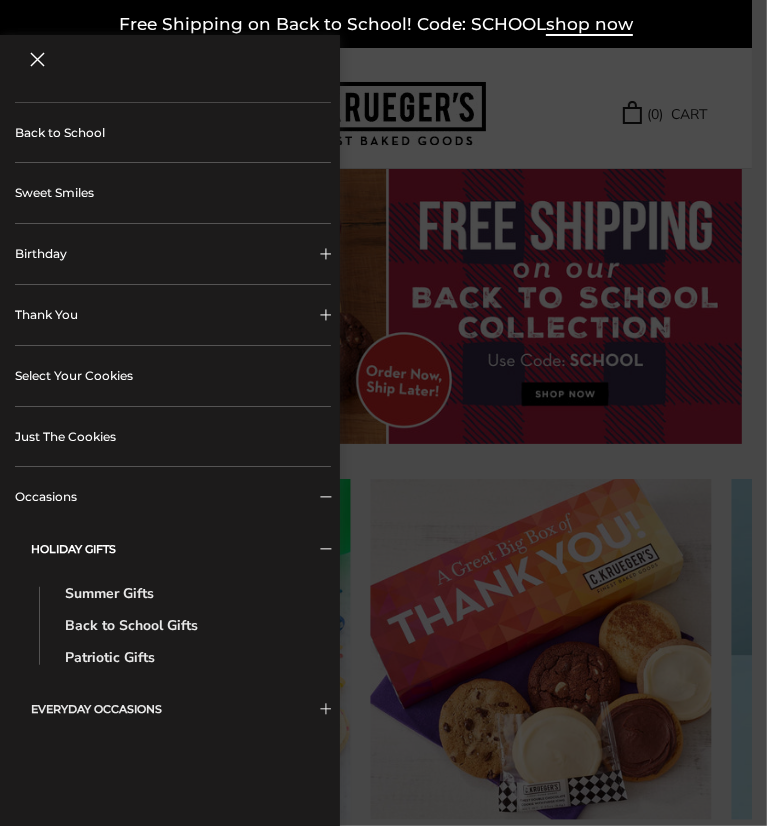 type 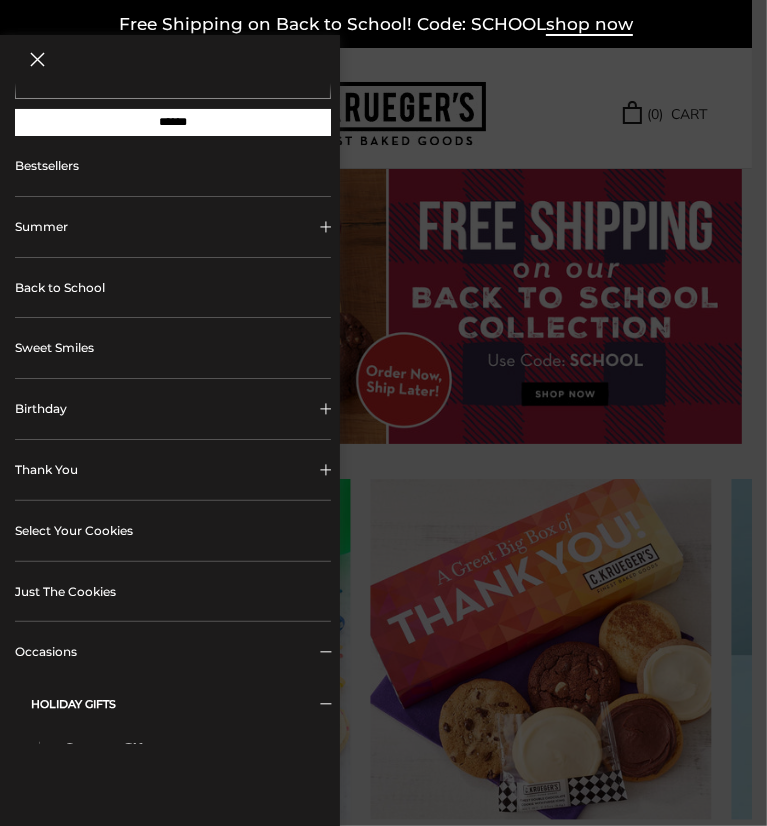 scroll, scrollTop: 0, scrollLeft: 0, axis: both 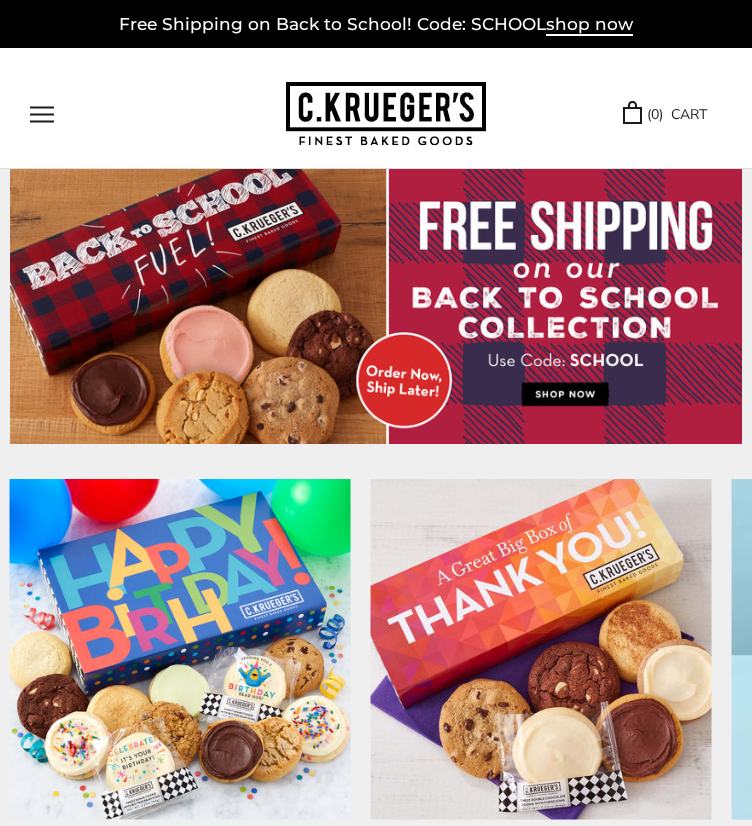 click at bounding box center (42, 114) 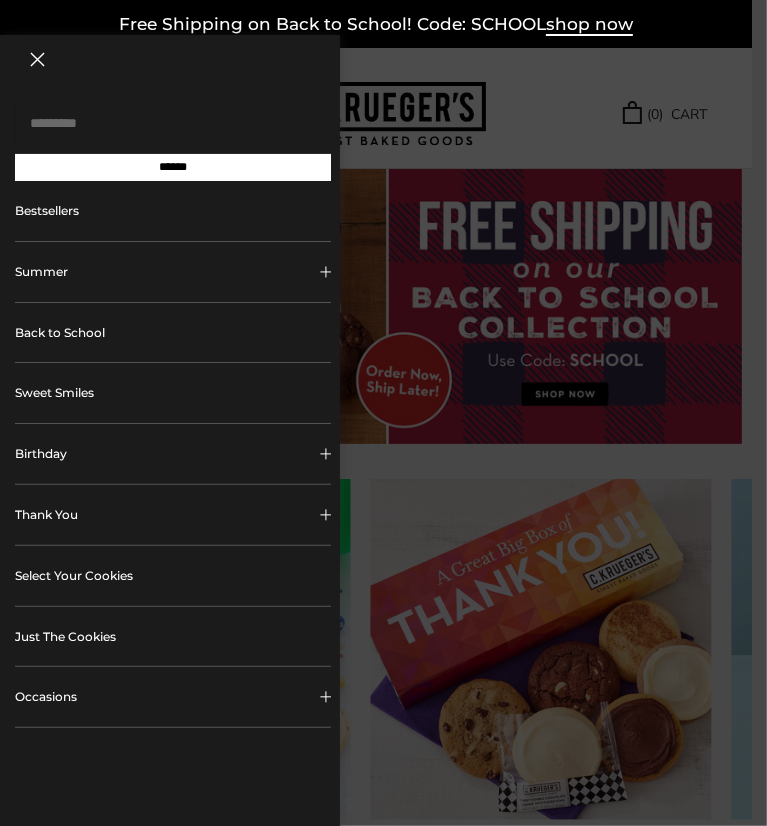 click at bounding box center (173, 123) 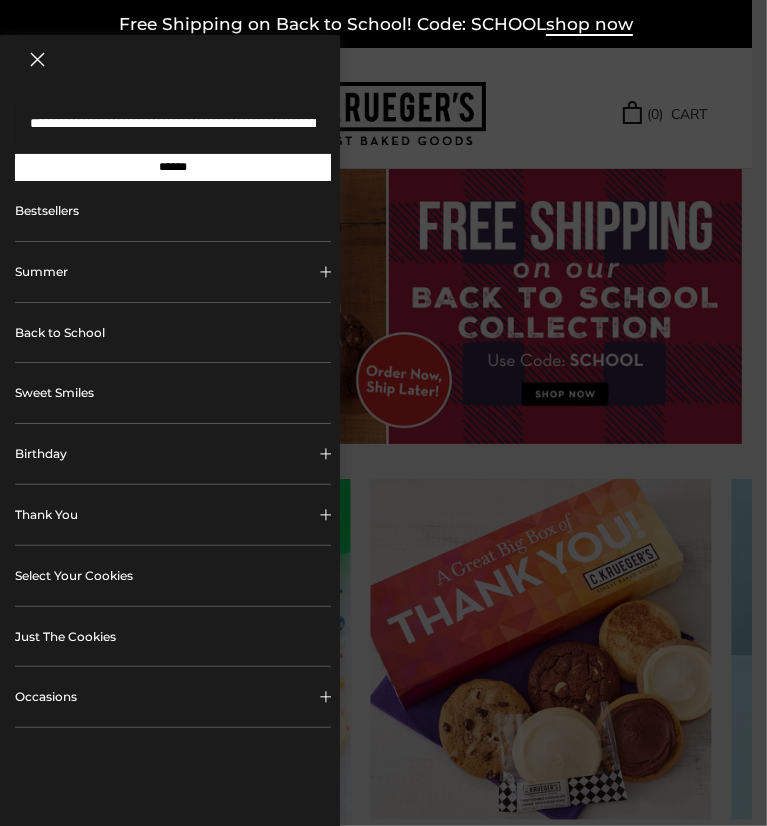 scroll, scrollTop: 0, scrollLeft: 192, axis: horizontal 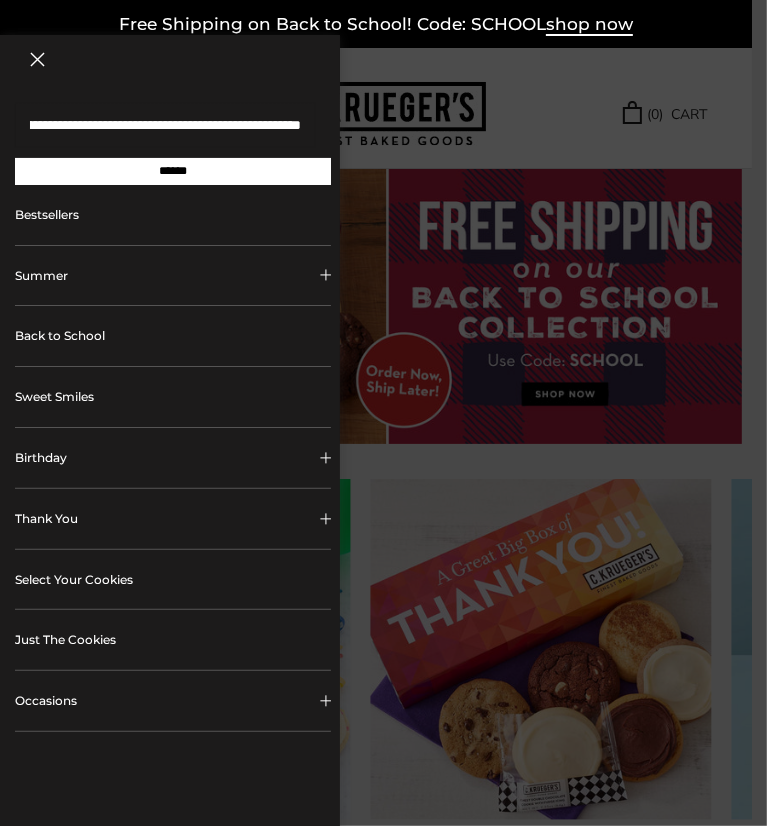 type on "**********" 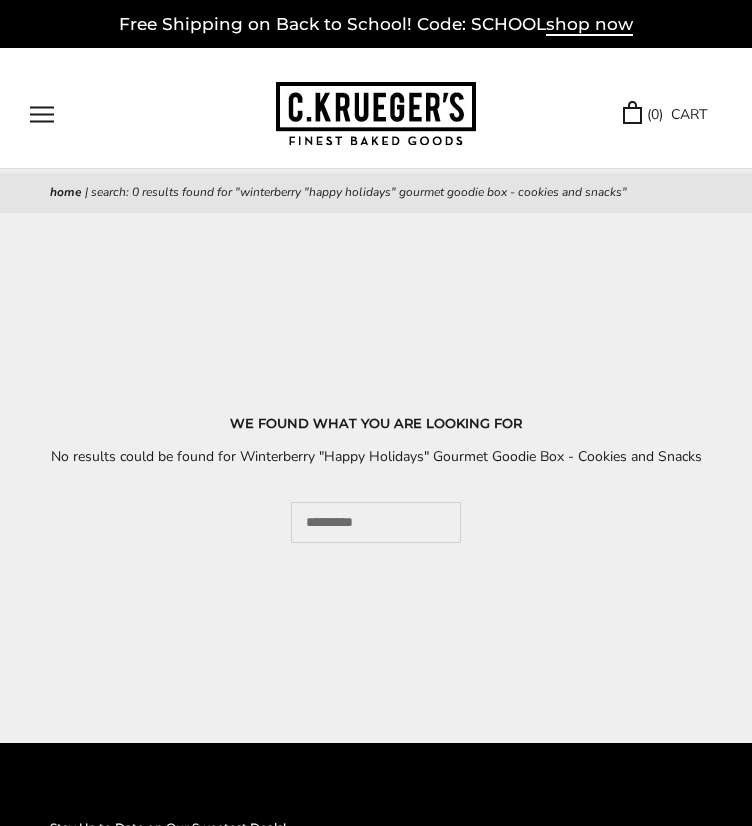 scroll, scrollTop: 0, scrollLeft: 0, axis: both 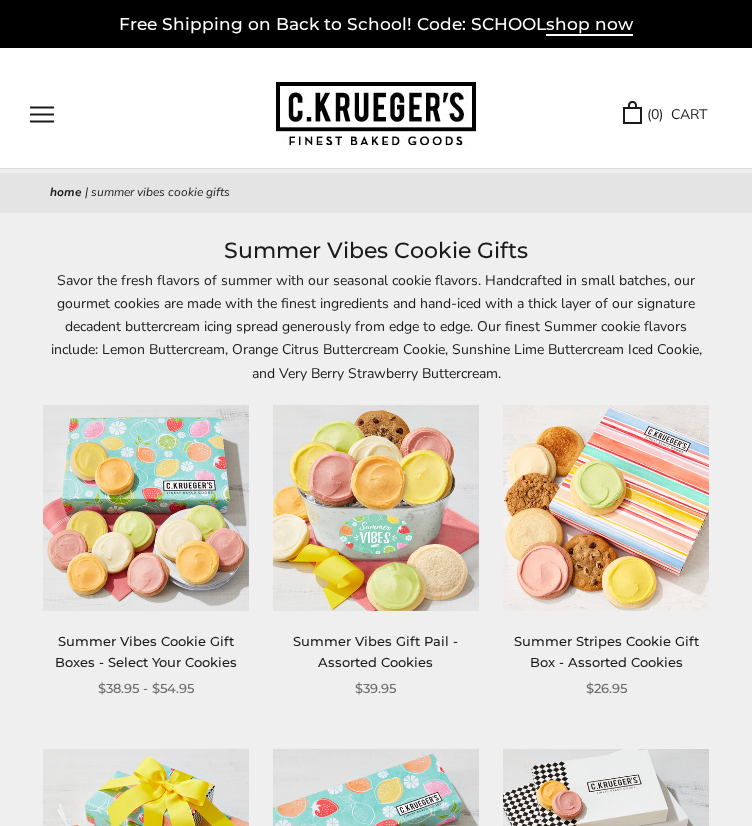 click at bounding box center [42, 114] 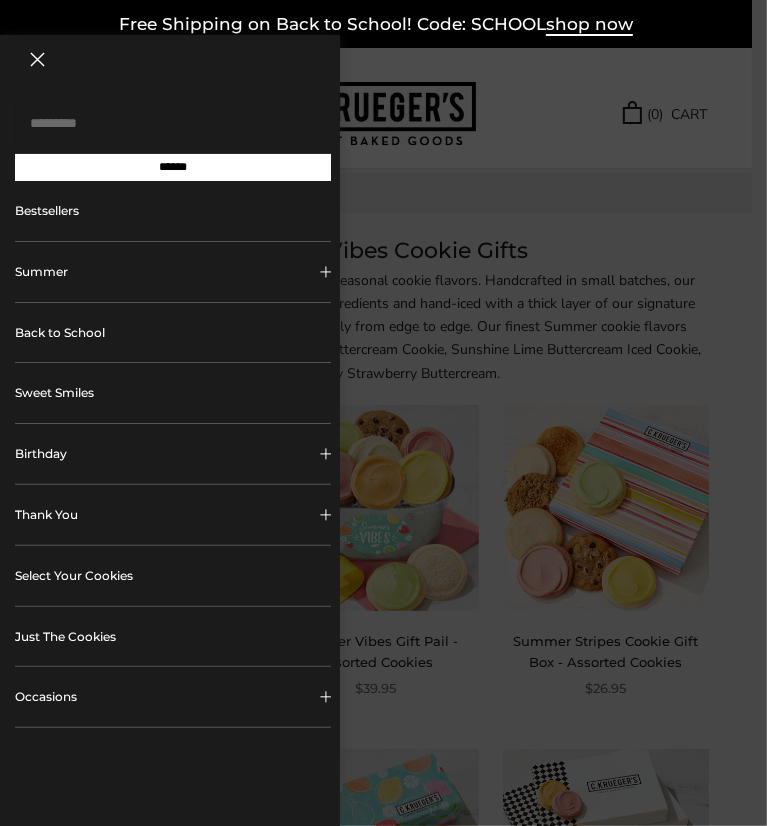 click at bounding box center (173, 123) 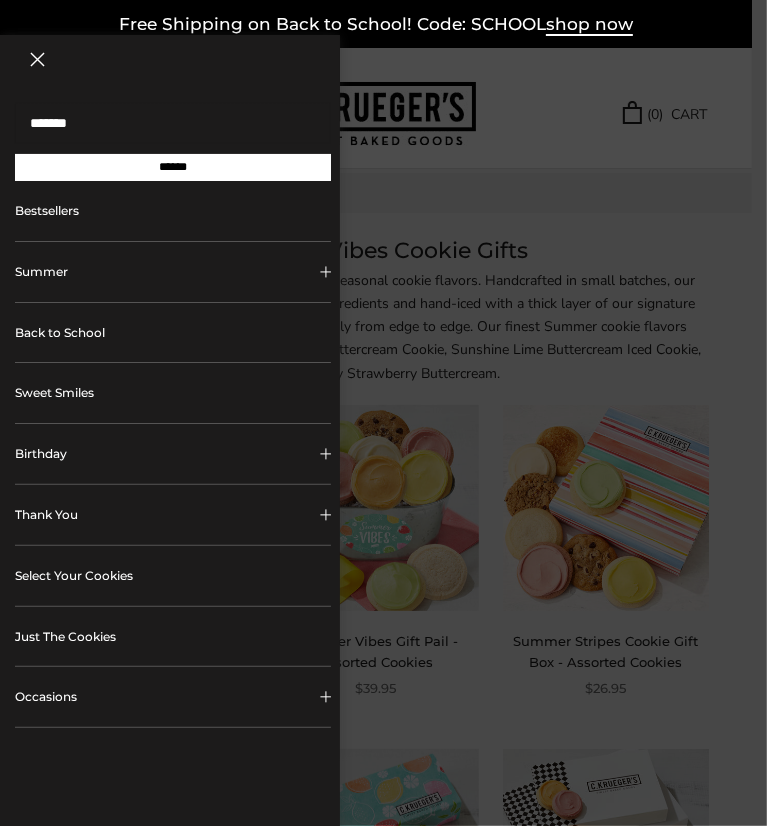 type on "*******" 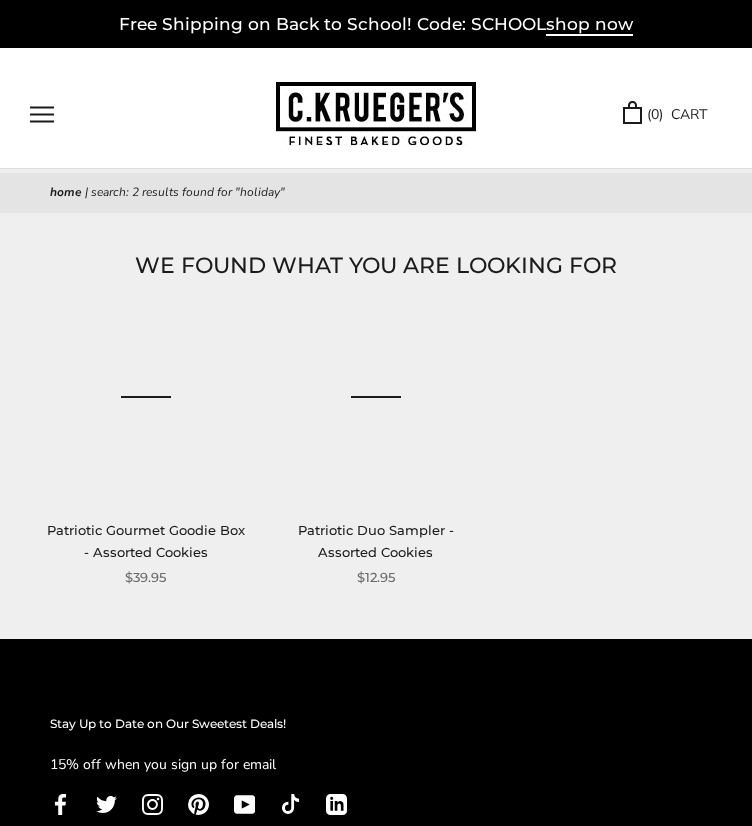 scroll, scrollTop: 0, scrollLeft: 0, axis: both 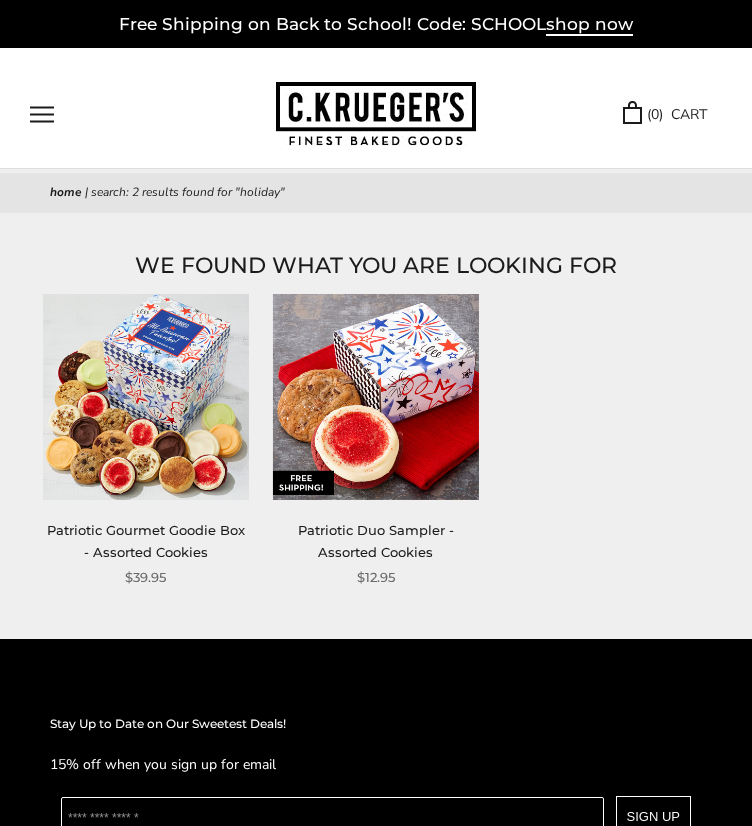 click at bounding box center (146, 397) 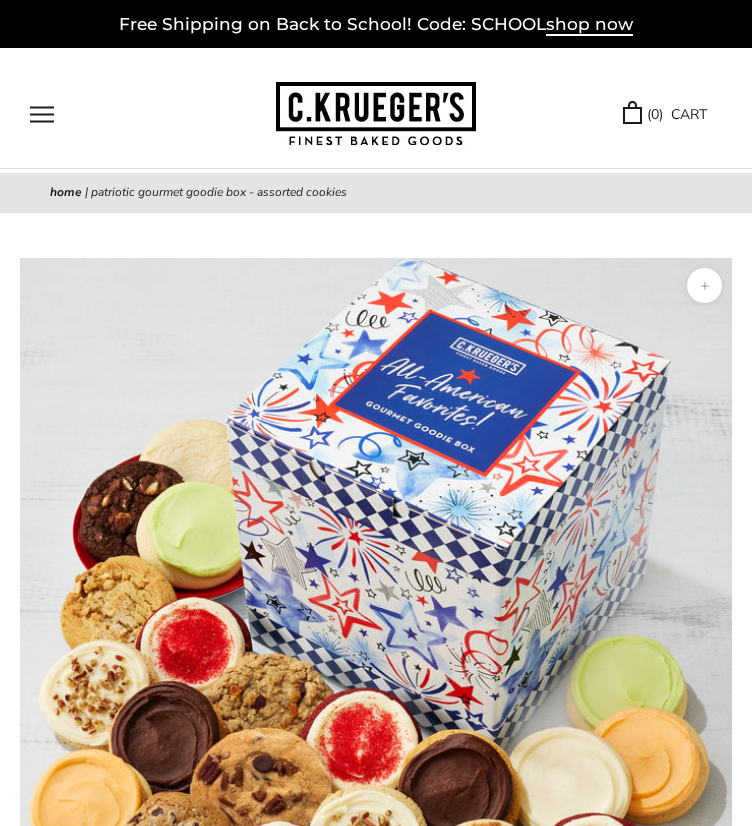 scroll, scrollTop: 0, scrollLeft: 0, axis: both 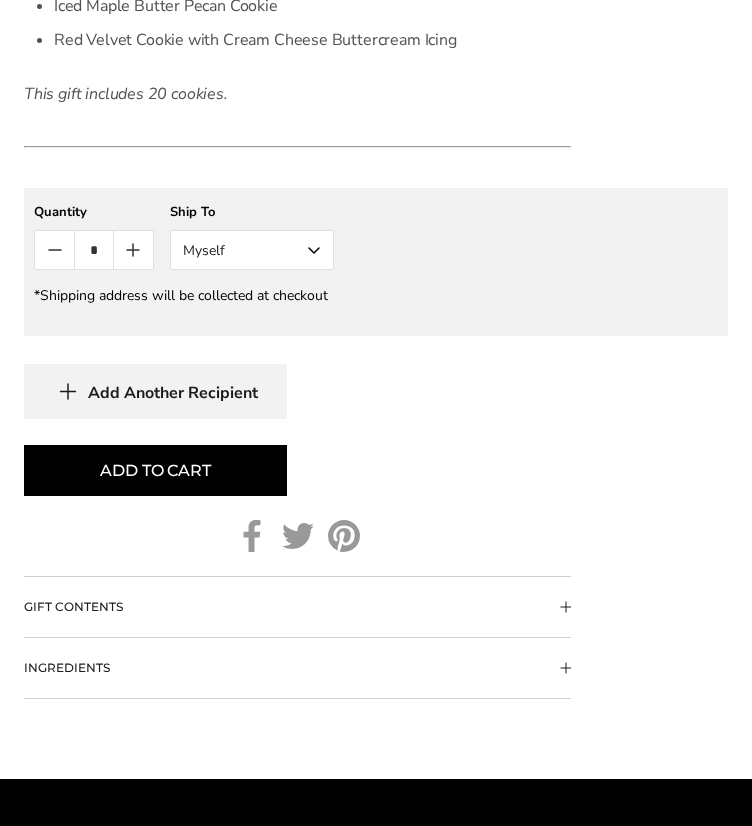 click on "Add to cart" at bounding box center (155, 471) 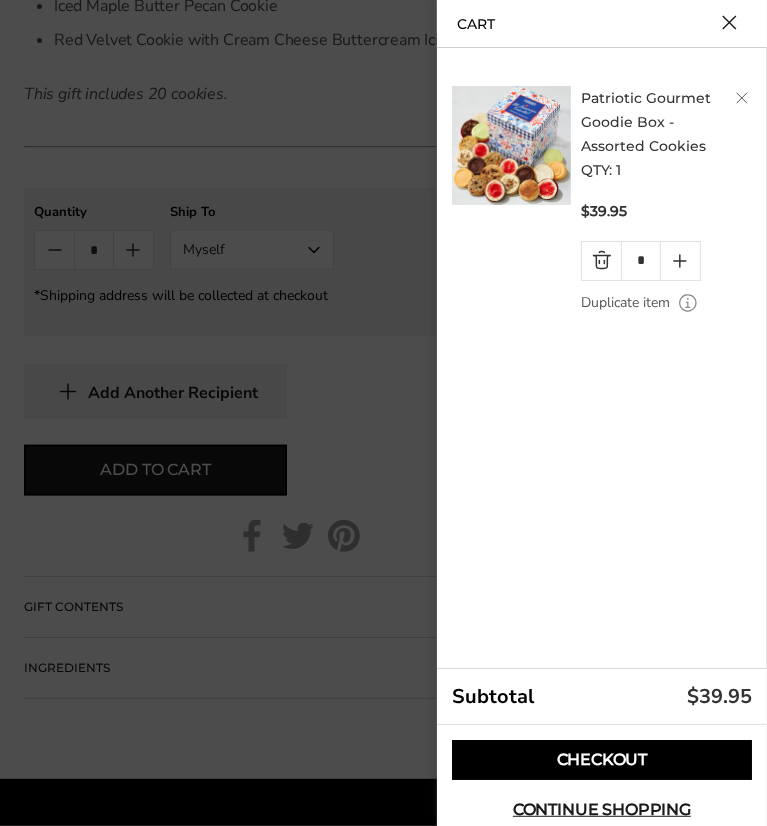 click on "Checkout" at bounding box center [602, 760] 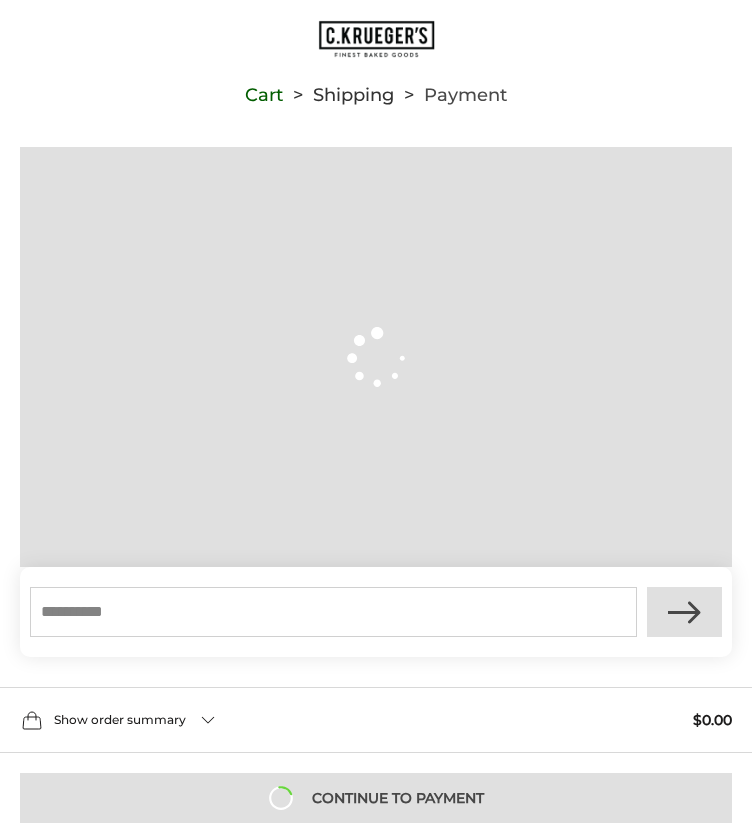 scroll, scrollTop: 0, scrollLeft: 0, axis: both 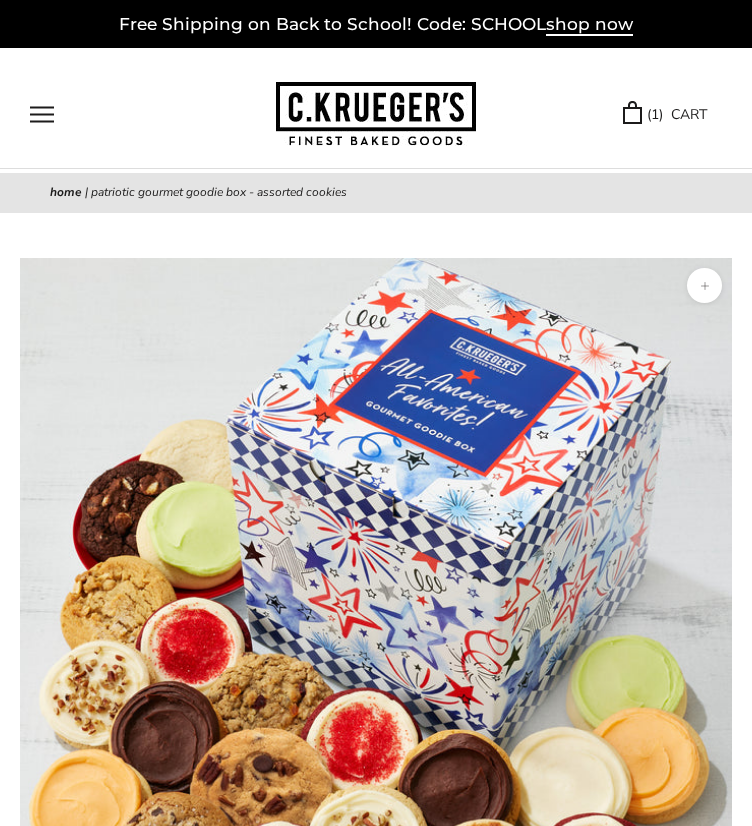 click at bounding box center [42, 114] 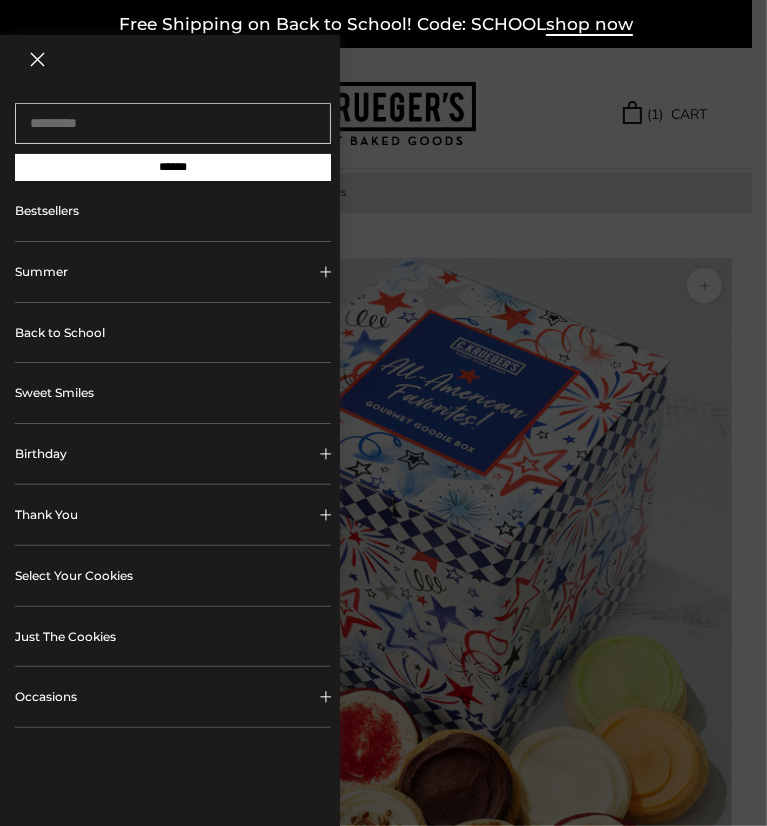 click at bounding box center [37, 59] 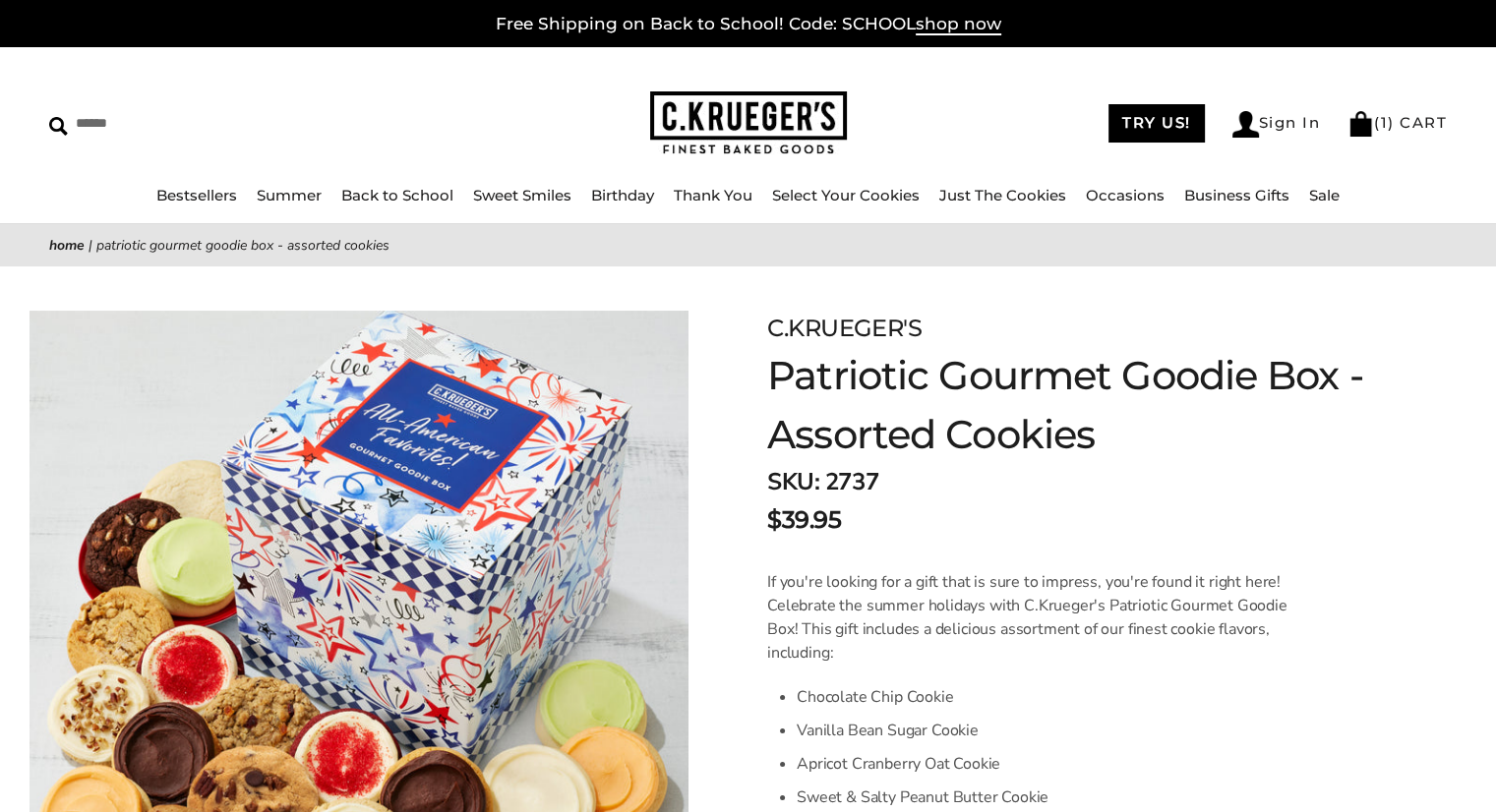 click on "******
TRY US!
Sign In
( 1 )  CART
( 1 )  CART
Bestsellers
Summer
Summer Vibes
Summer Garden
Hello Sunshine
Patriotic
Back to School
Sweet Smiles
Birthday" at bounding box center (748, 136) 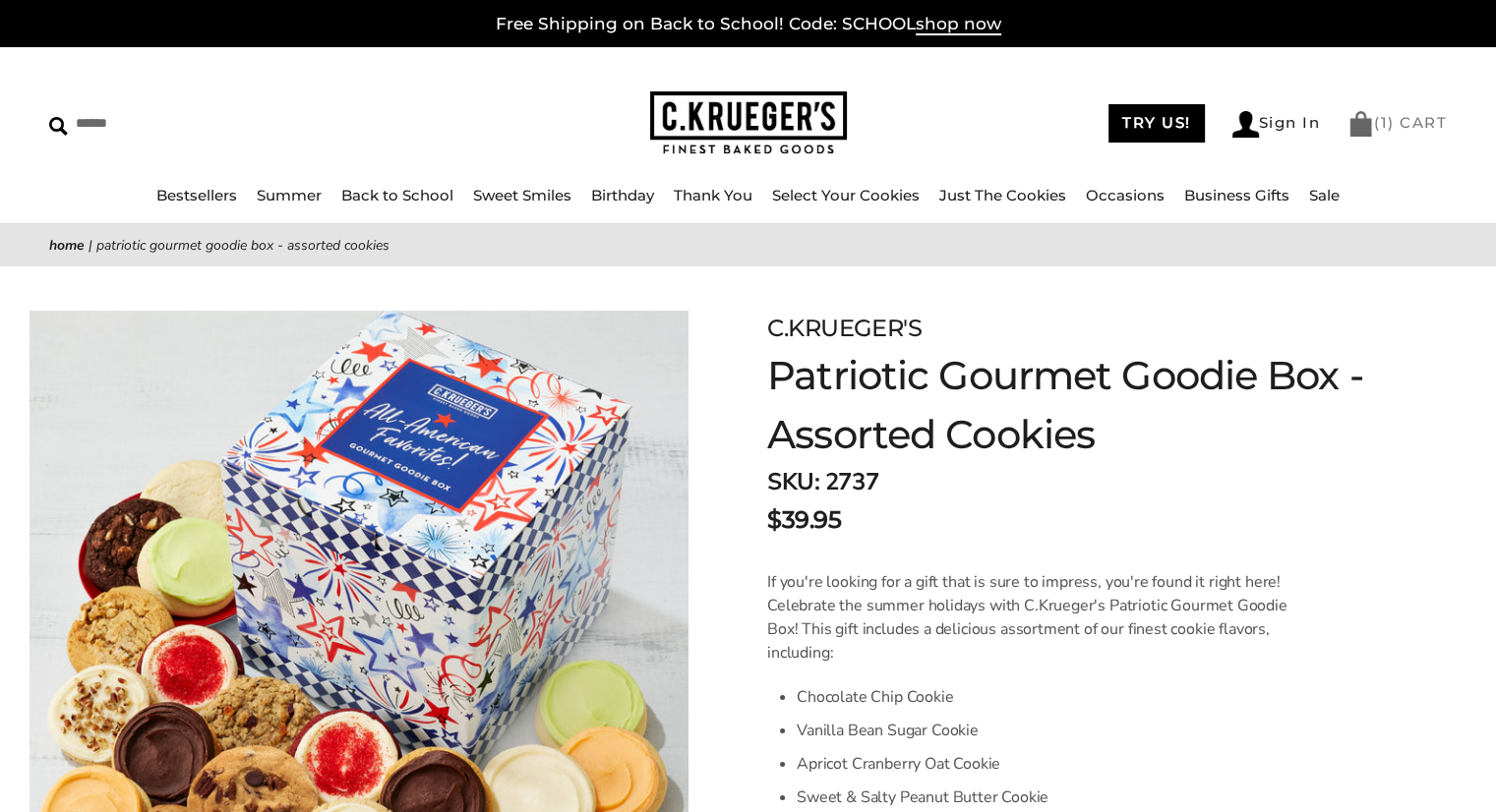 click on "( 1 )  CART" at bounding box center [1397, 122] 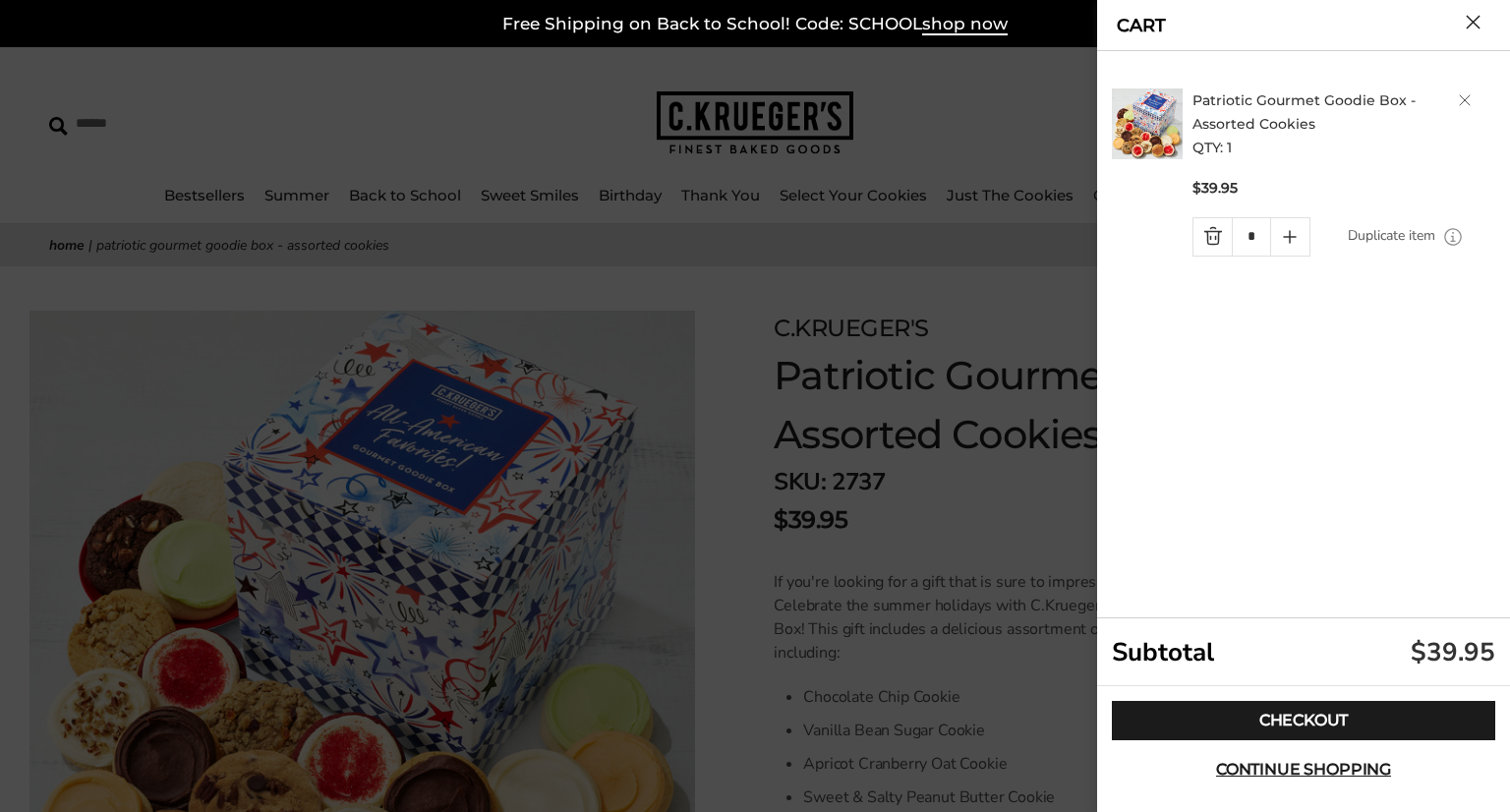 click at bounding box center [1465, 100] 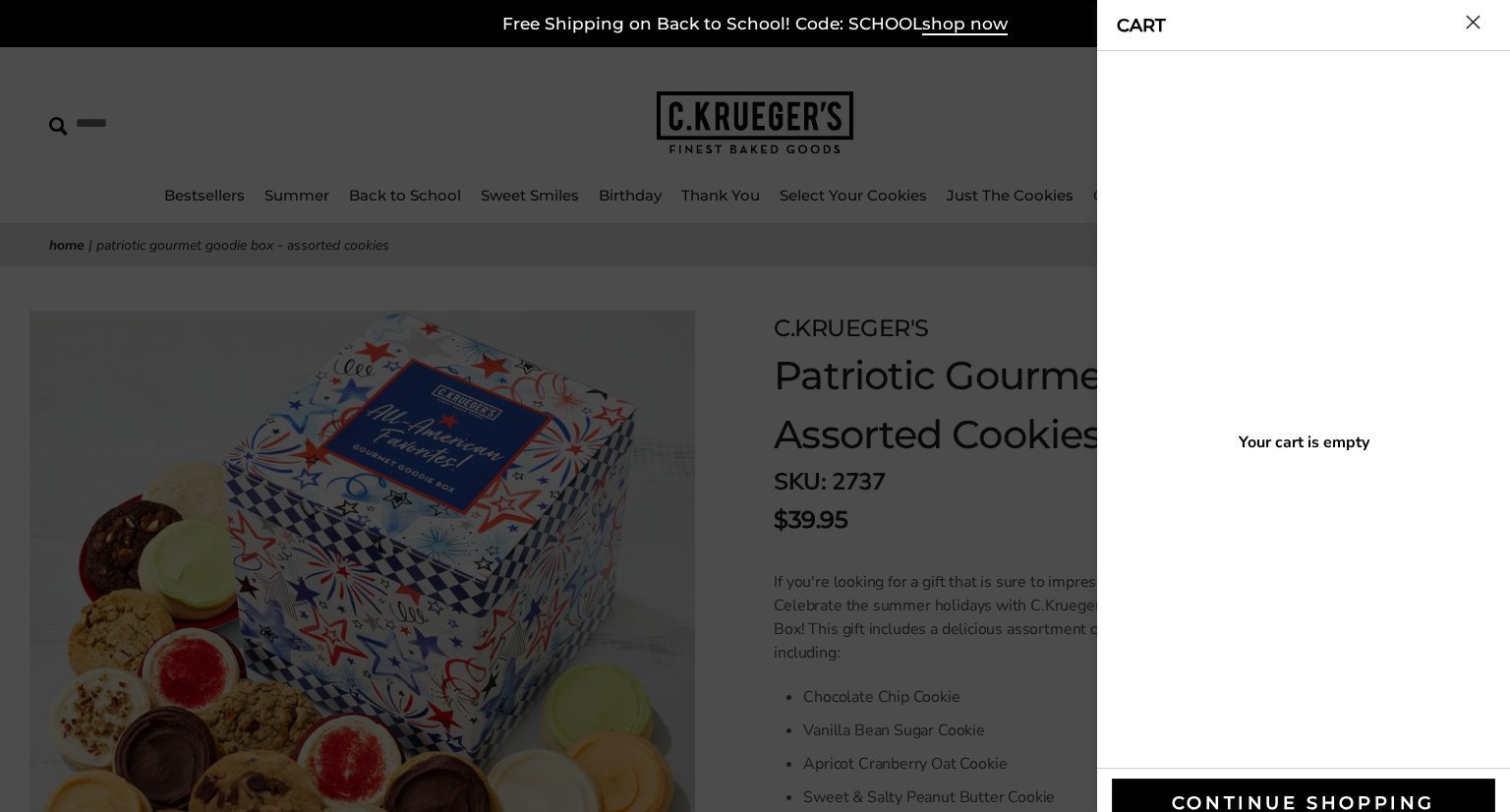 click at bounding box center (1473, 22) 